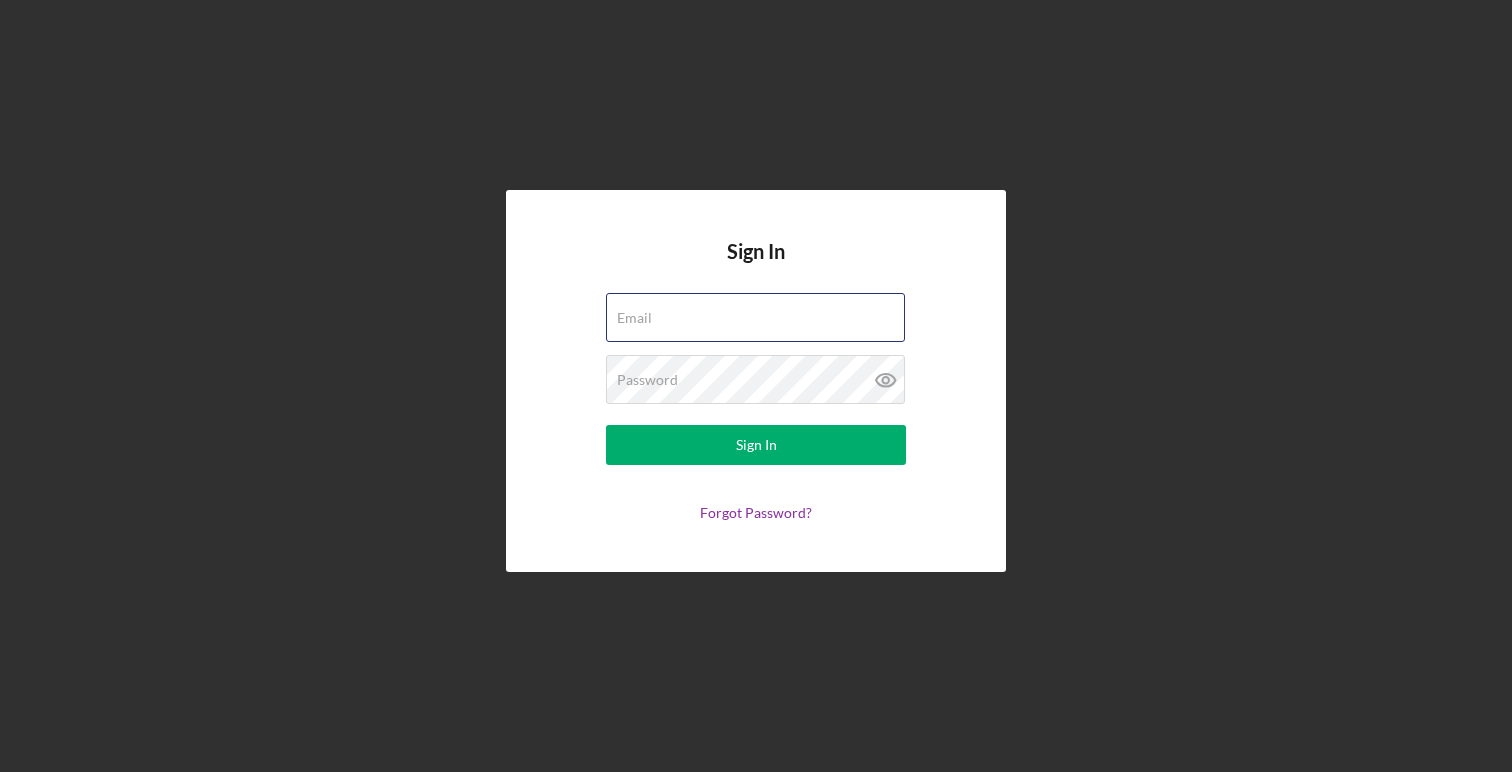 scroll, scrollTop: 0, scrollLeft: 0, axis: both 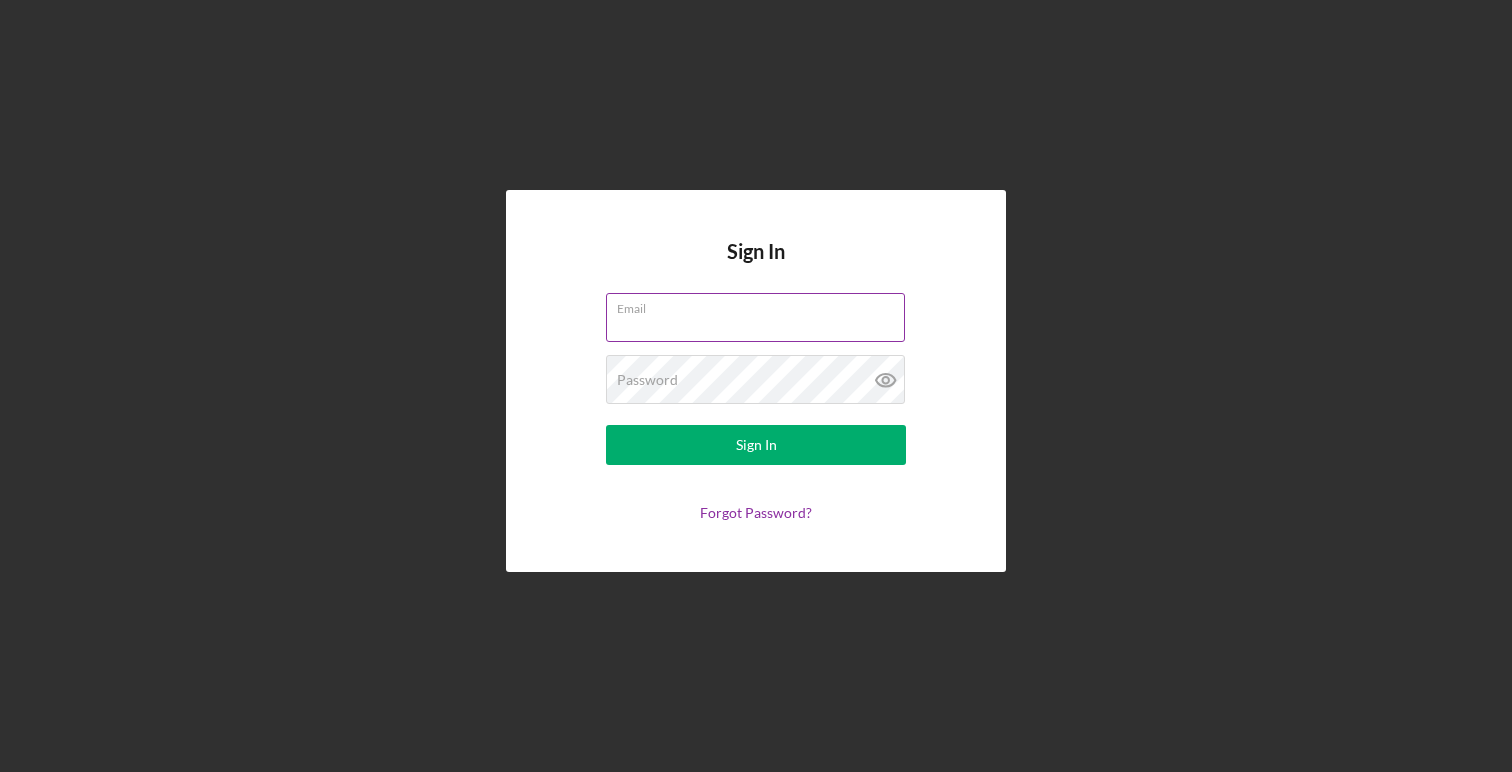 click on "Email" at bounding box center [755, 317] 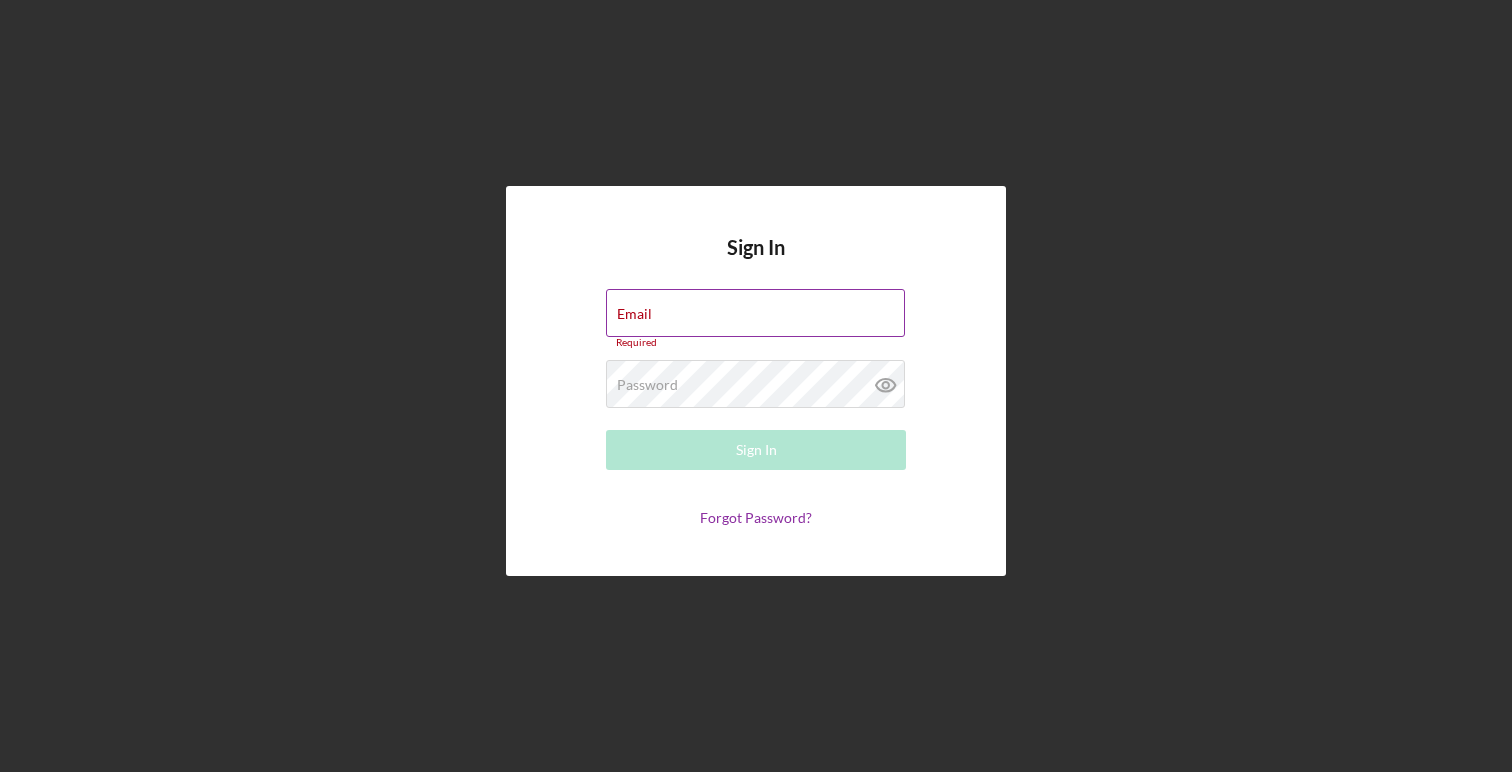 type on "[EMAIL]" 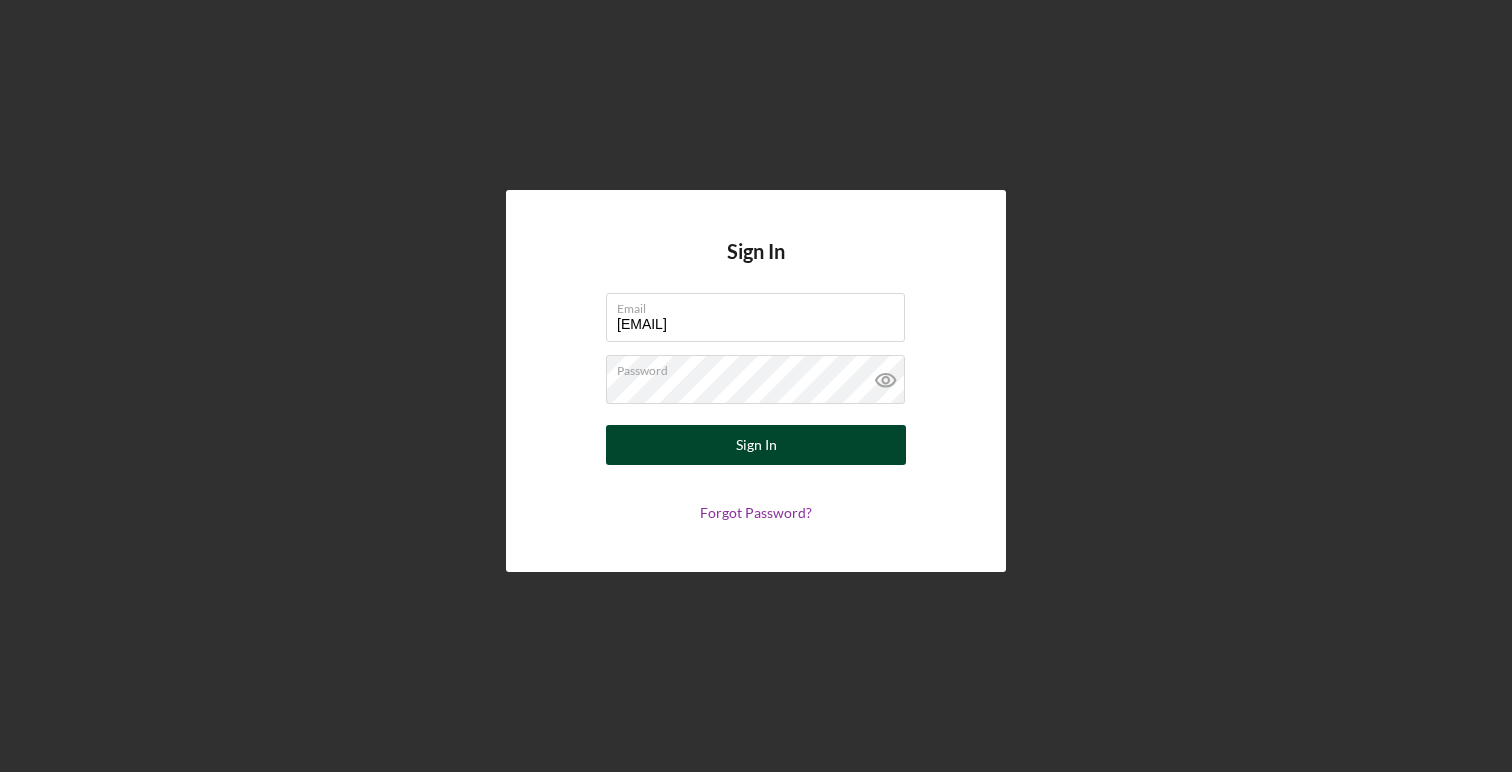 click on "Sign In" at bounding box center (756, 445) 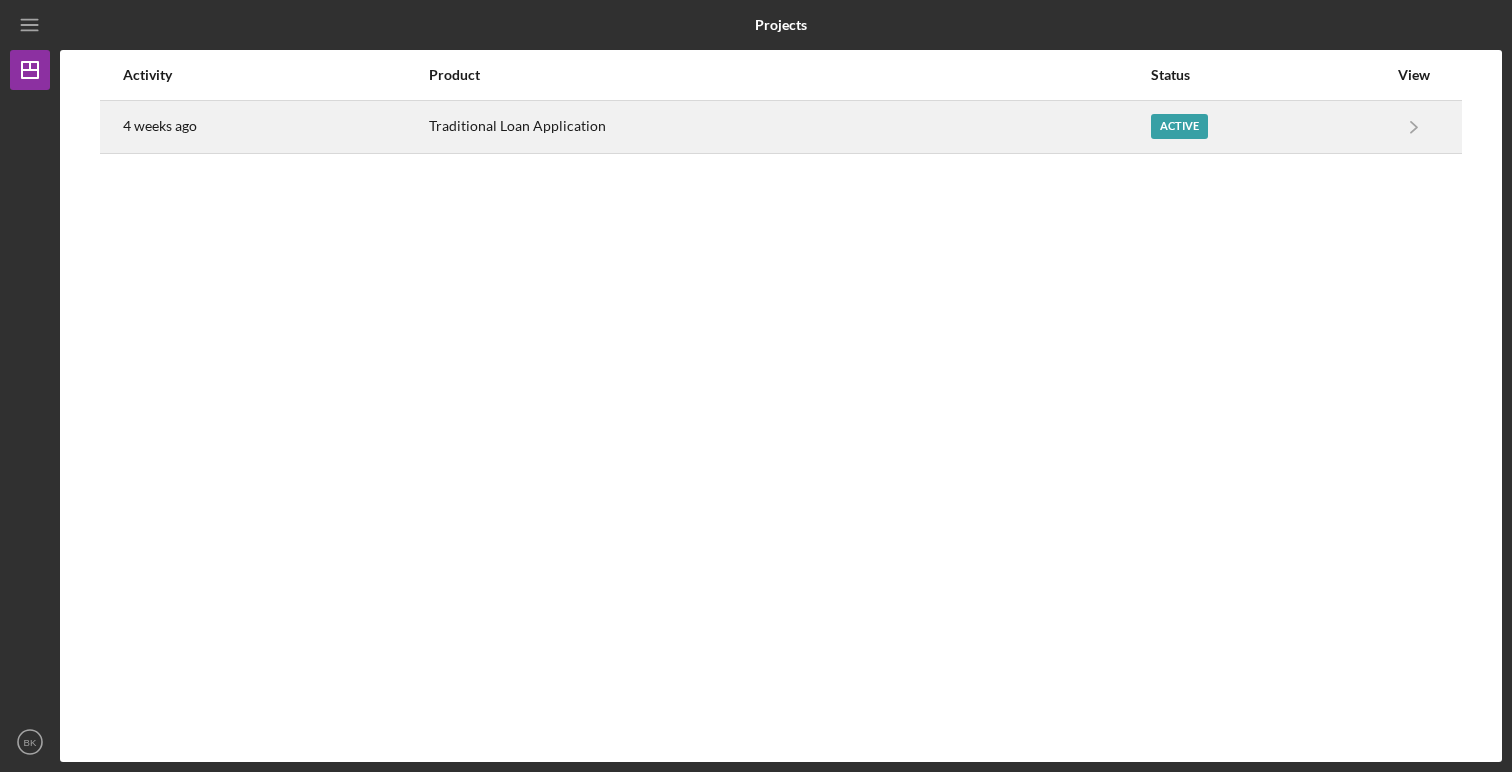 click on "Traditional Loan Application" at bounding box center (789, 127) 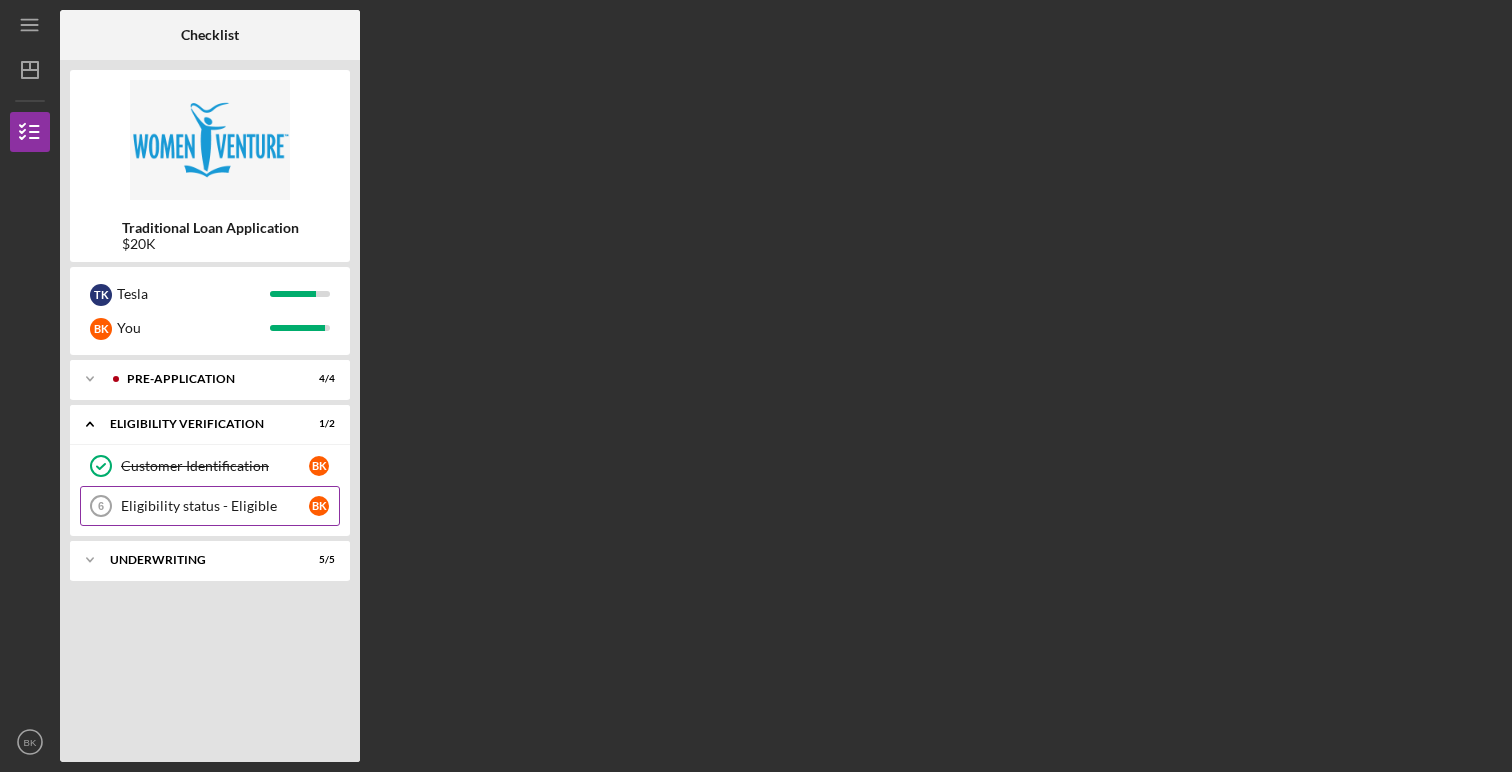 click on "Eligibility status - Eligible" at bounding box center (215, 506) 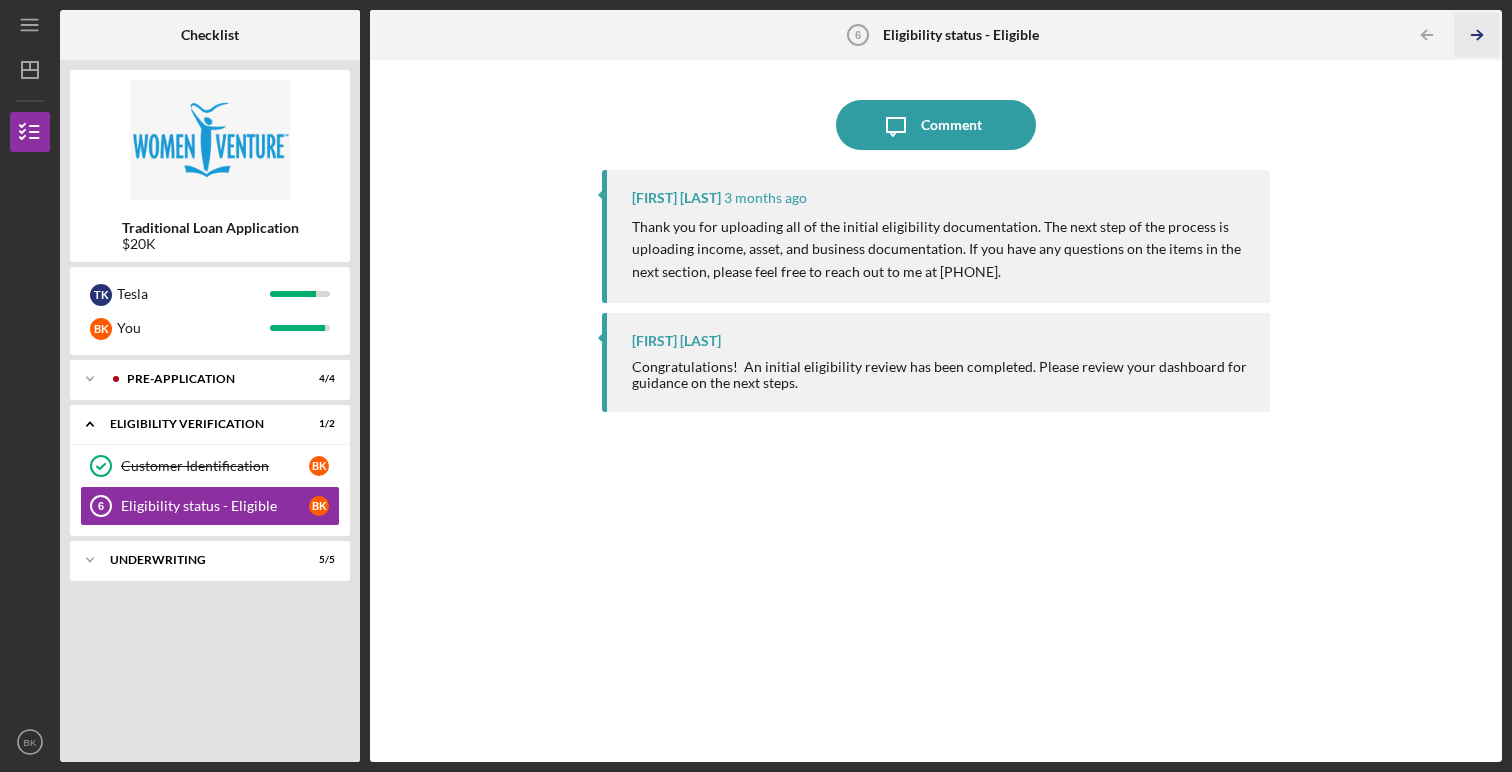 click on "Icon/Table Pagination Arrow" 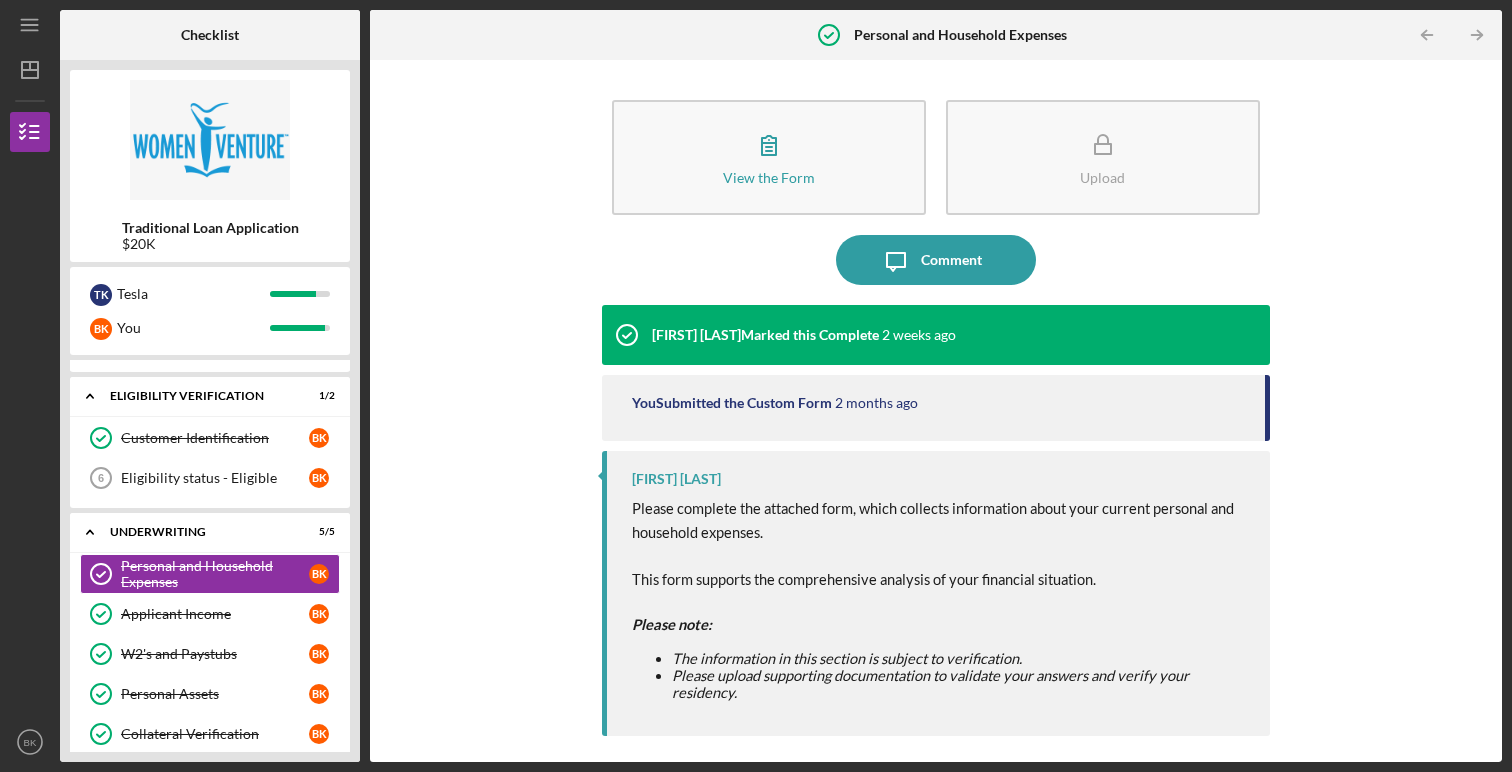 scroll, scrollTop: 46, scrollLeft: 0, axis: vertical 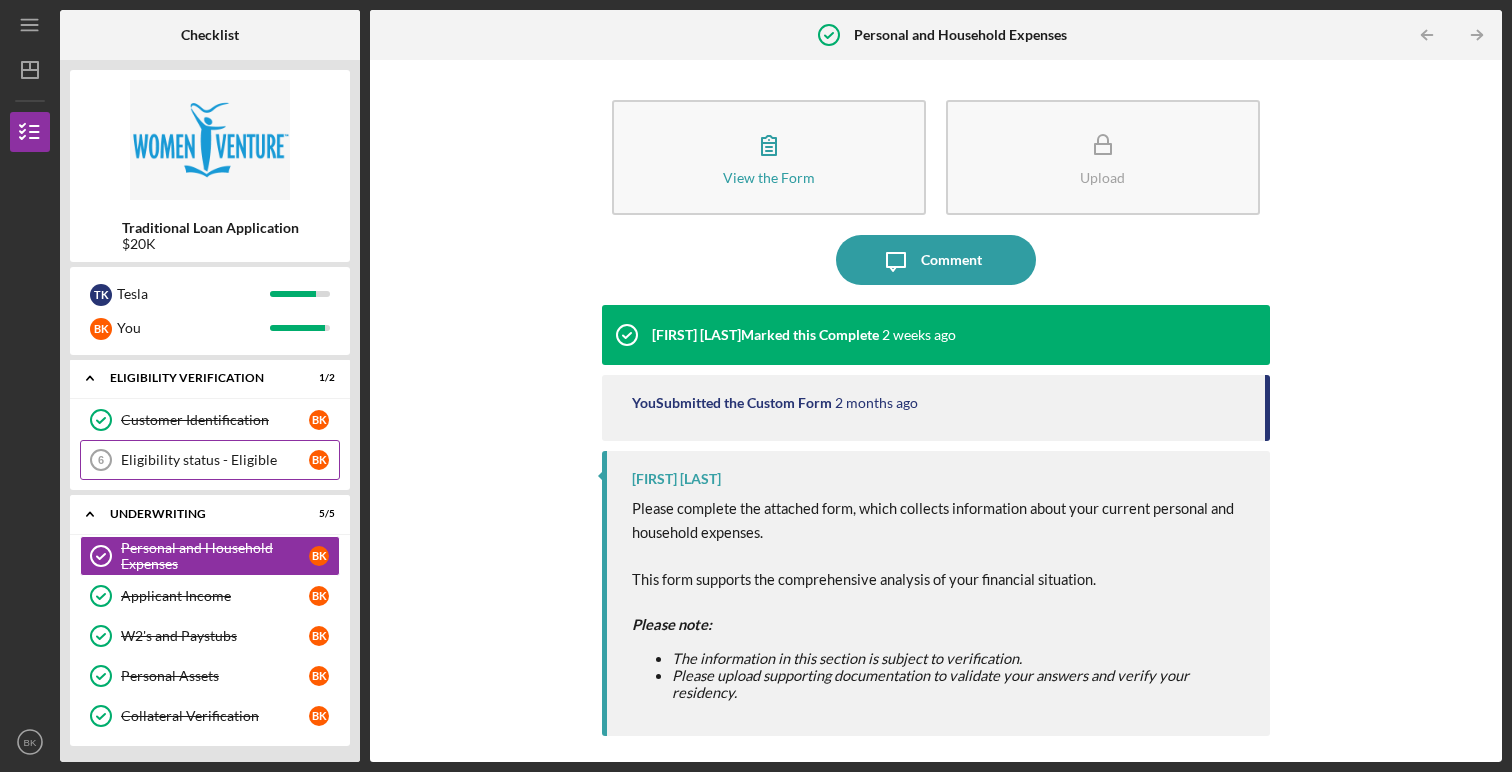 click on "Eligibility status - Eligible 6 Eligibility status - Eligible B K" at bounding box center (210, 460) 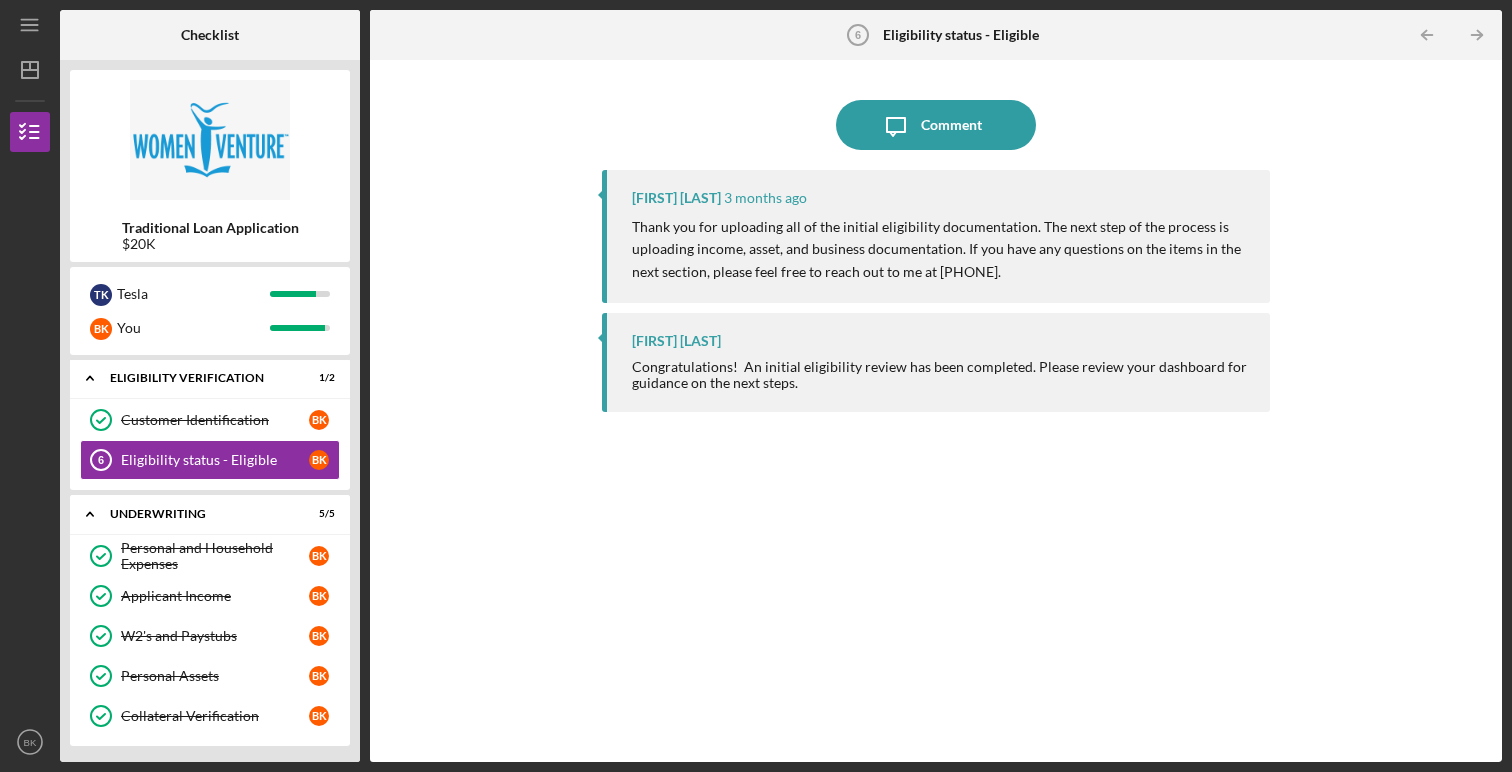 drag, startPoint x: 660, startPoint y: 348, endPoint x: 832, endPoint y: 382, distance: 175.32826 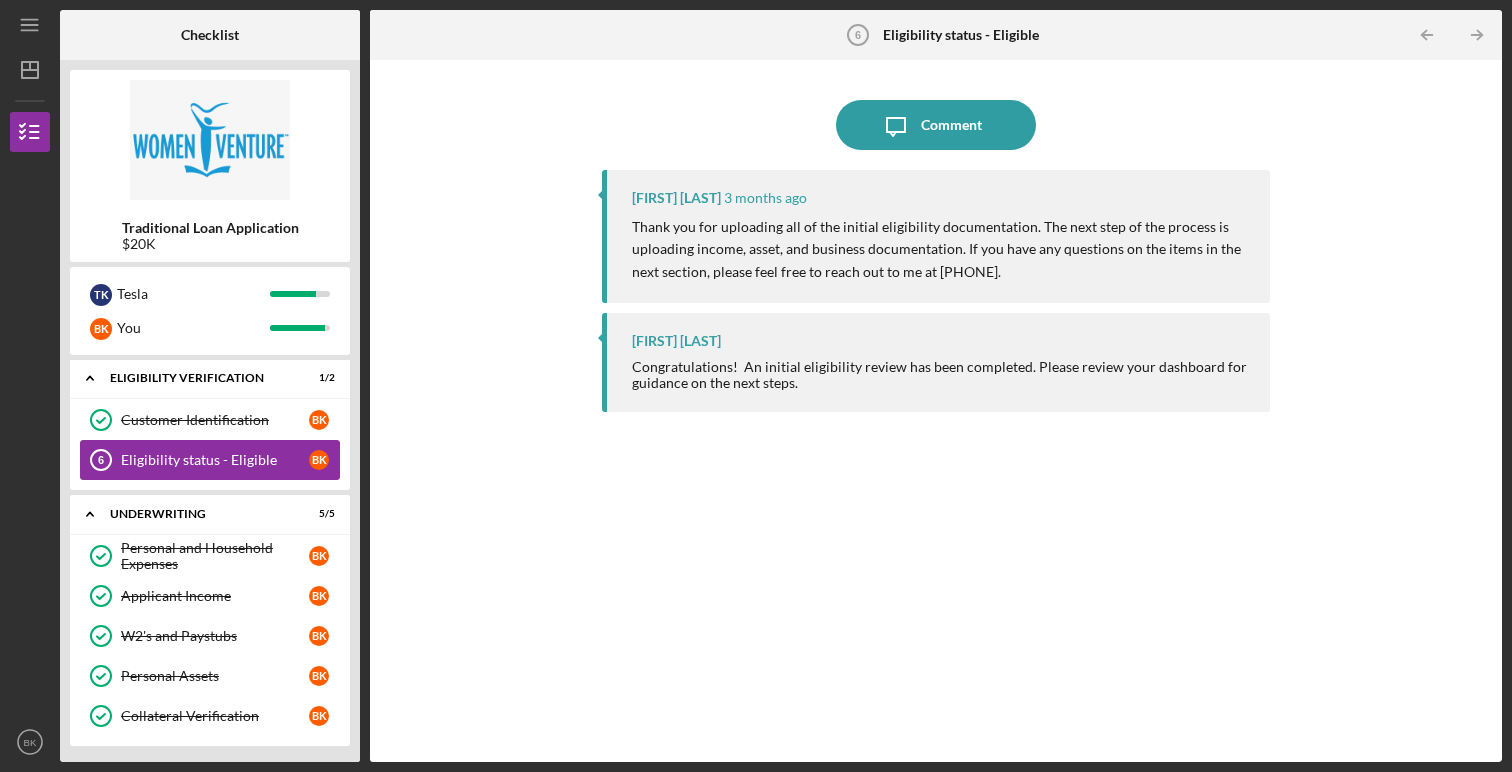 scroll, scrollTop: 50, scrollLeft: 0, axis: vertical 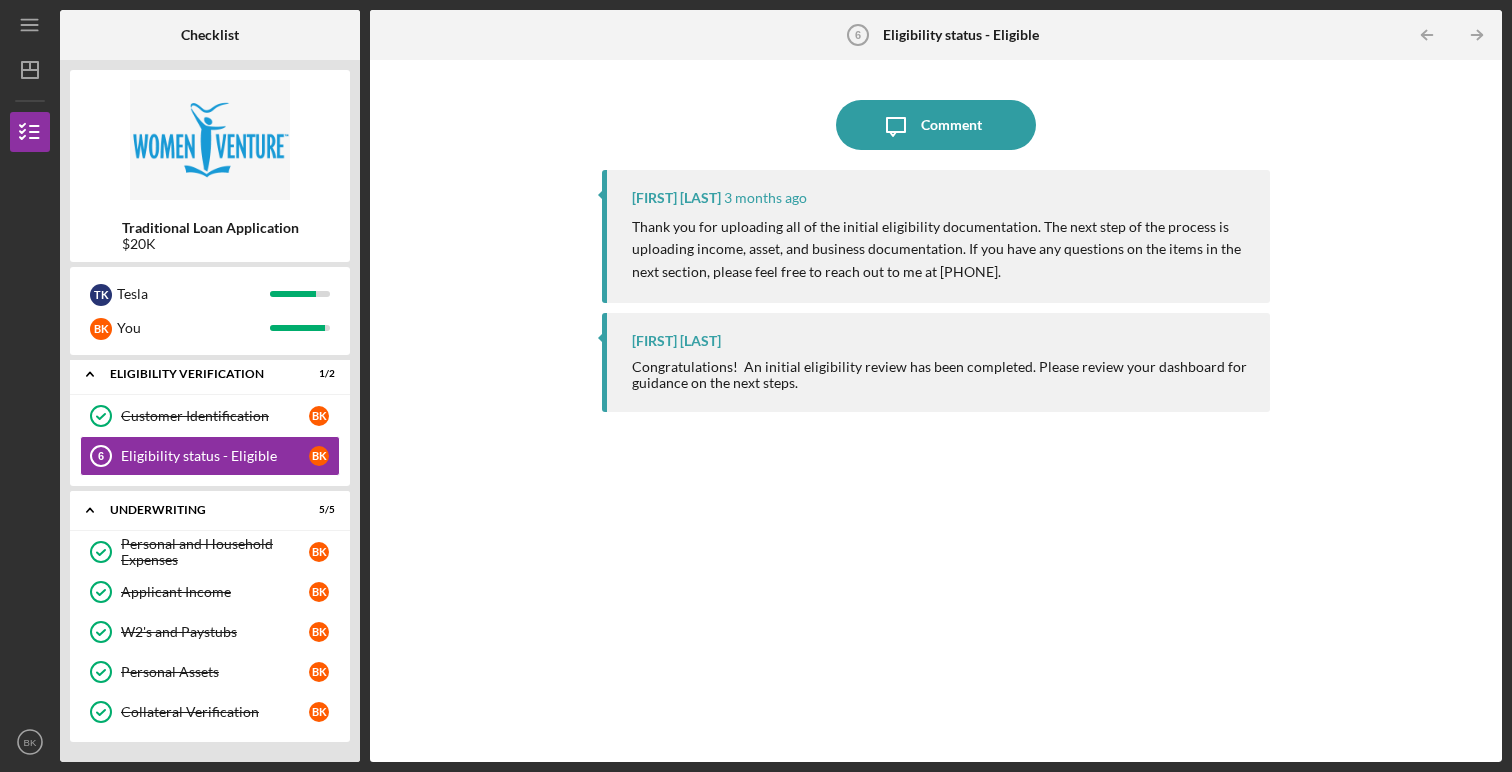 click on "[FIRST] [LAST]   3 months ago" at bounding box center [940, 198] 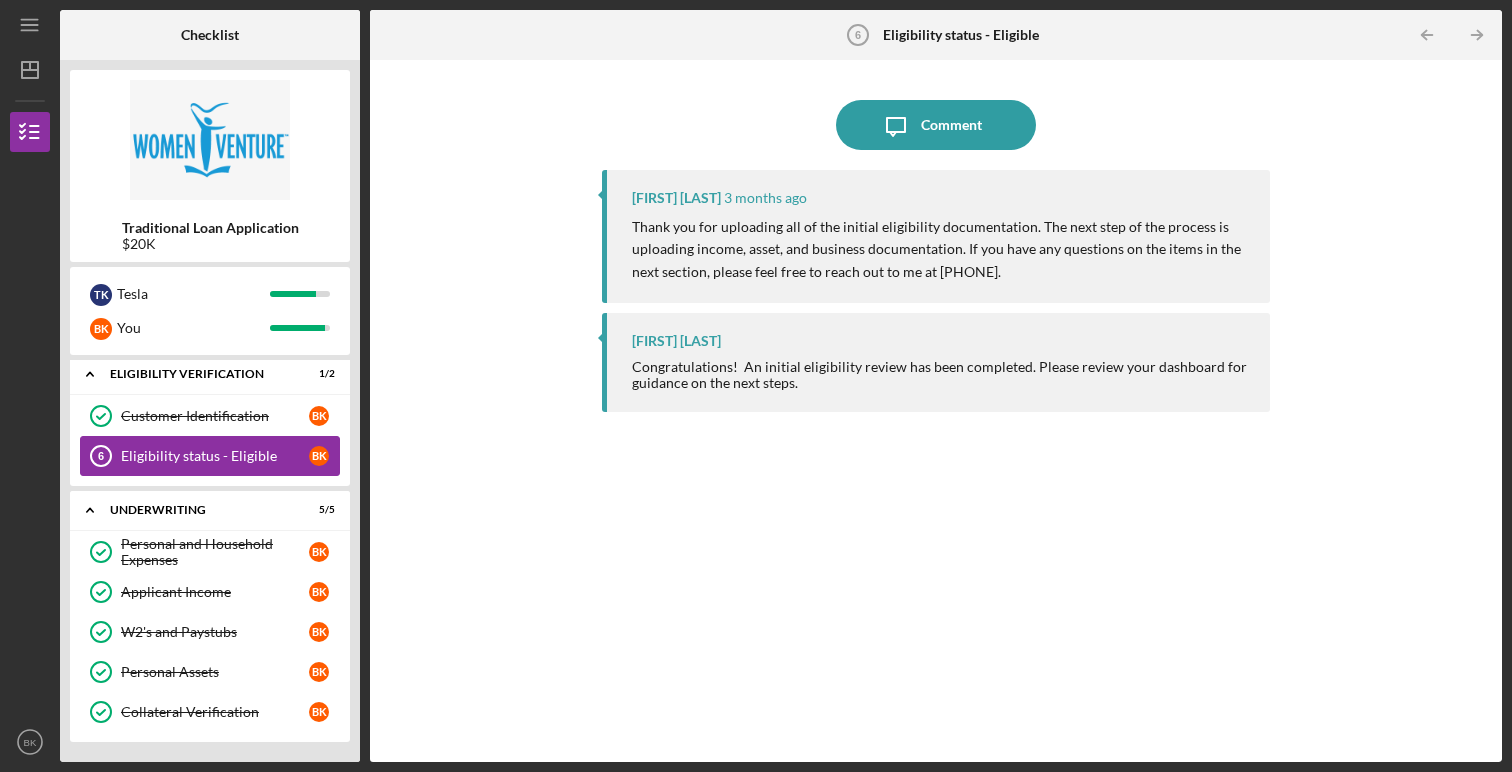 click on "Eligibility status - Eligible 6 Eligibility status - Eligible B K" at bounding box center [210, 456] 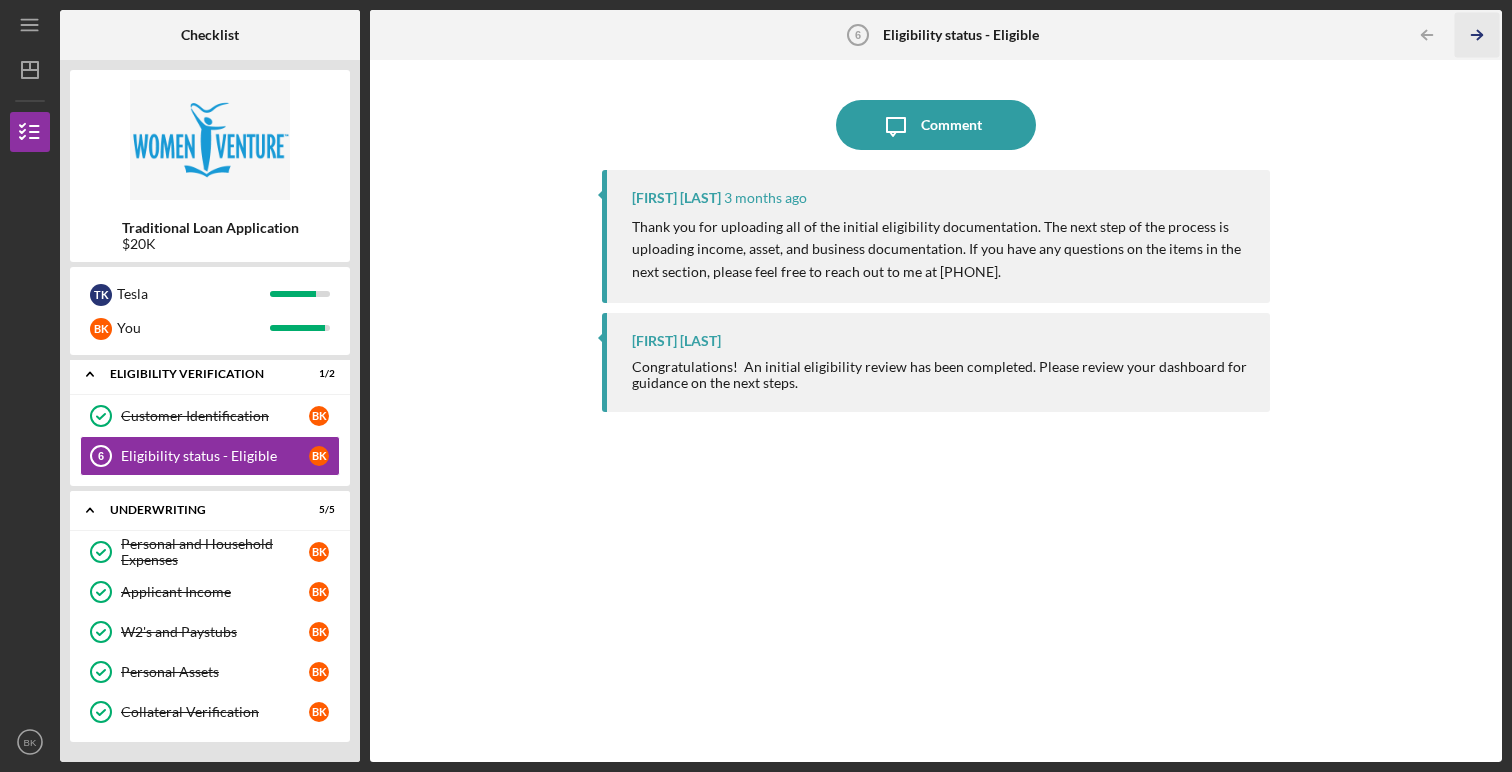 click on "Icon/Table Pagination Arrow" 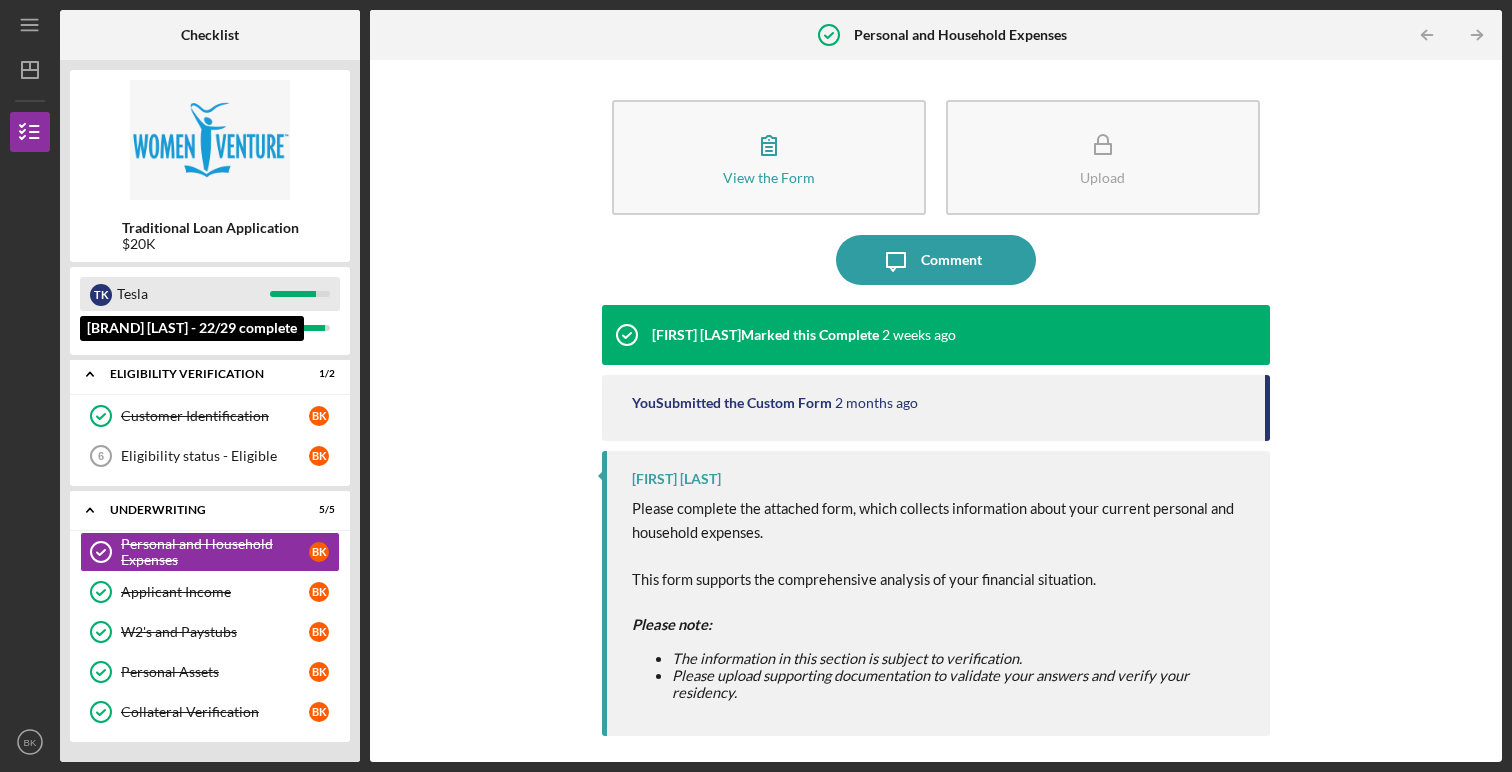 click on "Tesla" at bounding box center (193, 294) 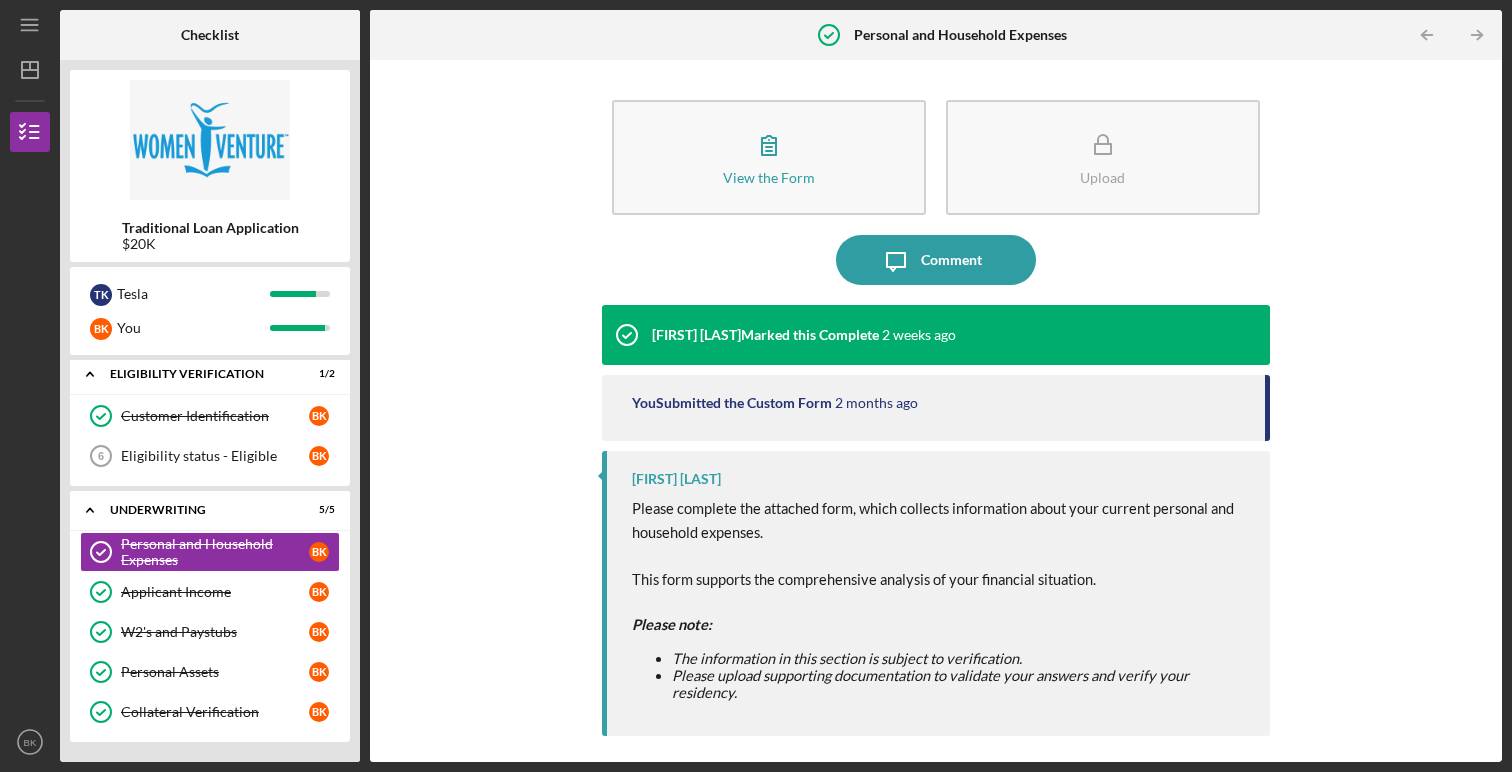 click on "View the Form Form Upload Icon/Message Comment [FIRST] [LAST]  Marked this Complete    2 weeks ago You  Submitted the Custom Form   2 months ago [FIRST] [LAST]
Please complete the attached form, which collects information about your current personal and household expenses.
This form supports the comprehensive analysis of your financial situation.
Please note:
The information in this section is subject to verification.
Please upload supporting documentation to validate your answers and verify your residency." at bounding box center (936, 411) 